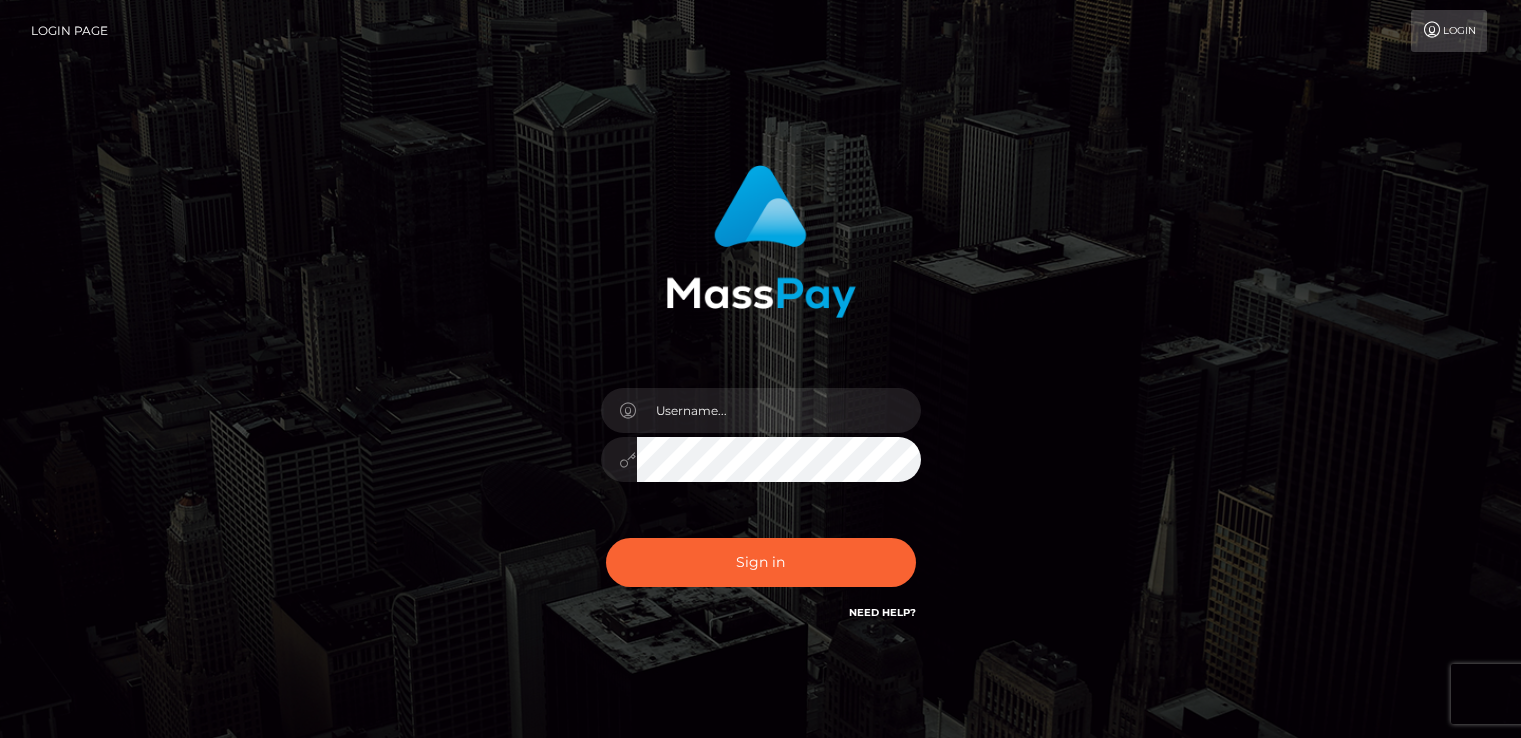 scroll, scrollTop: 0, scrollLeft: 0, axis: both 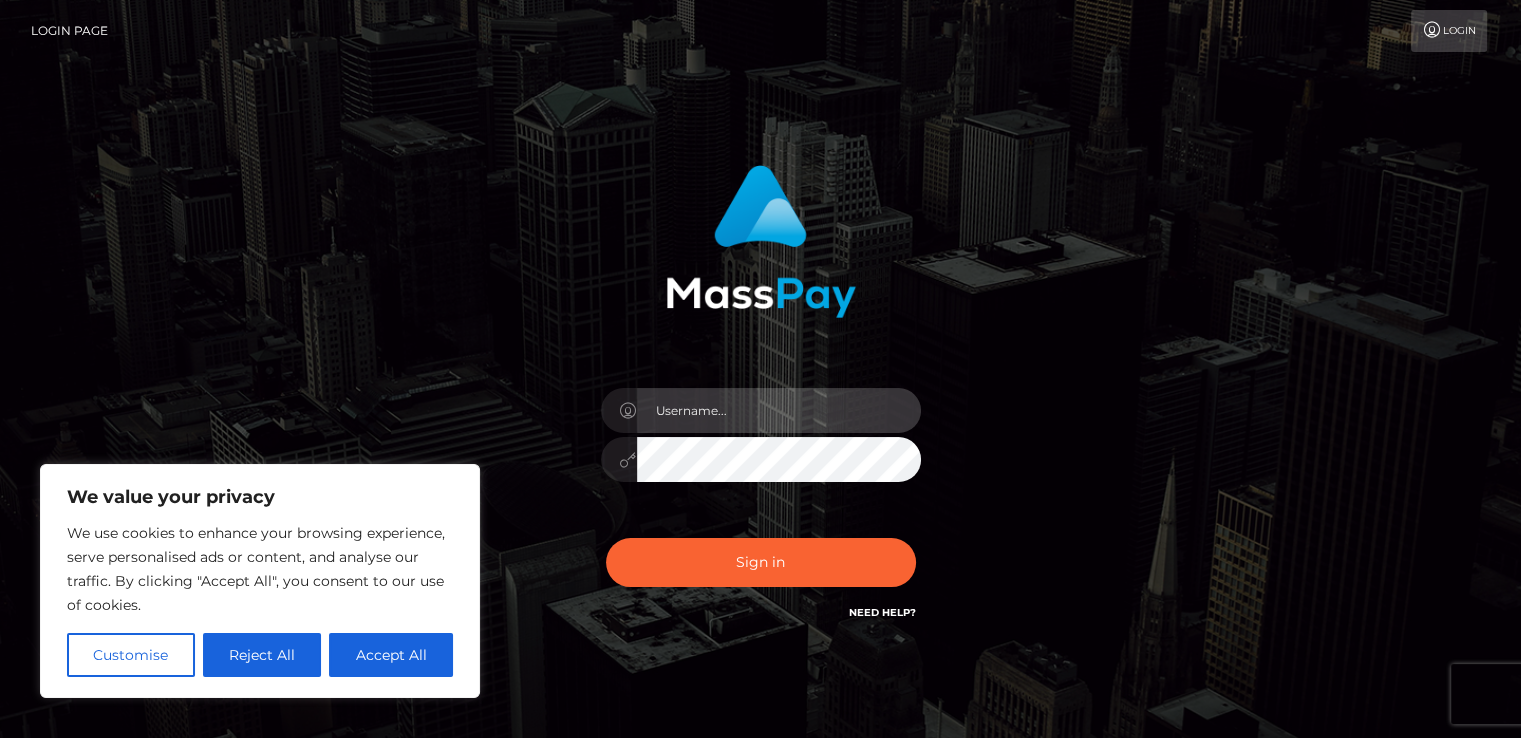 click at bounding box center [779, 410] 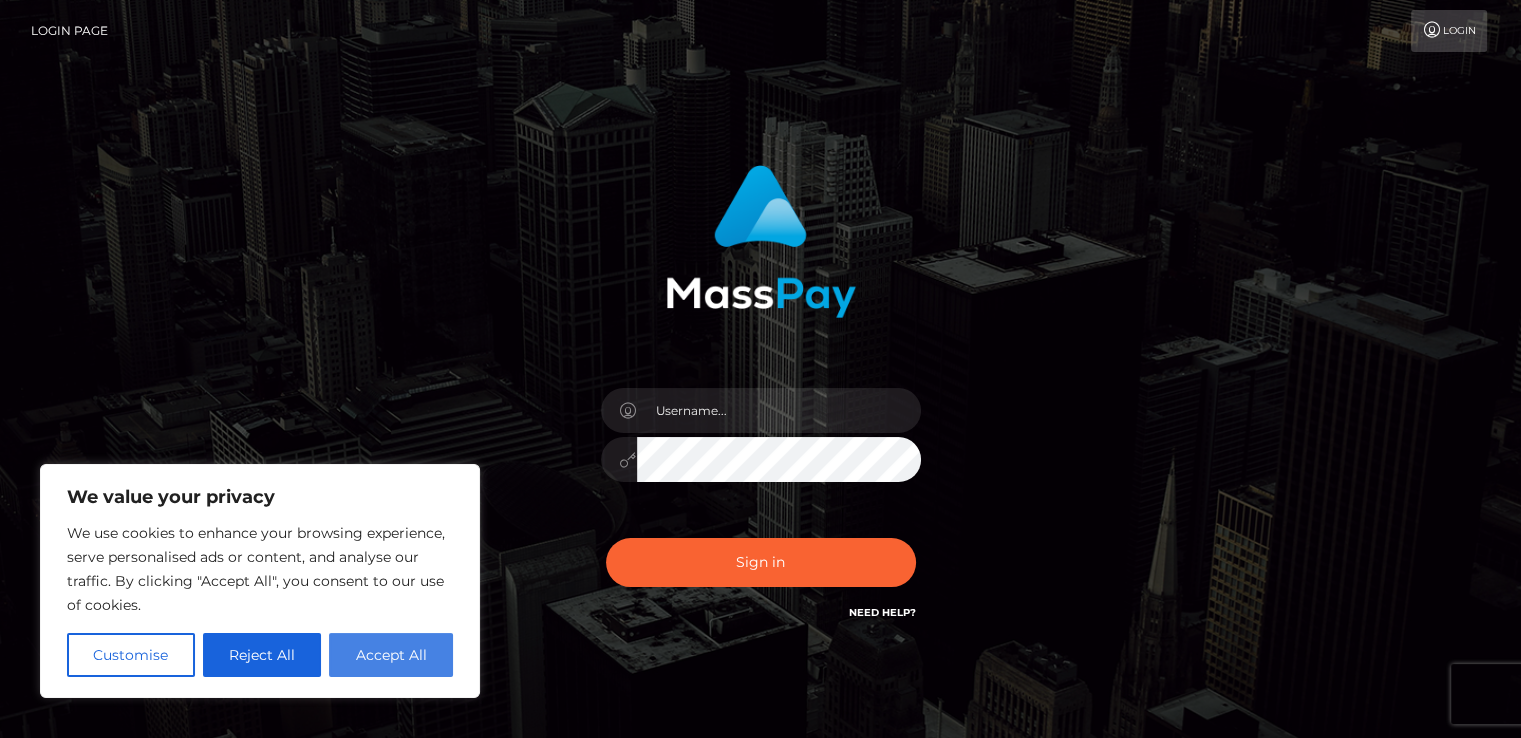click on "Accept All" at bounding box center (391, 655) 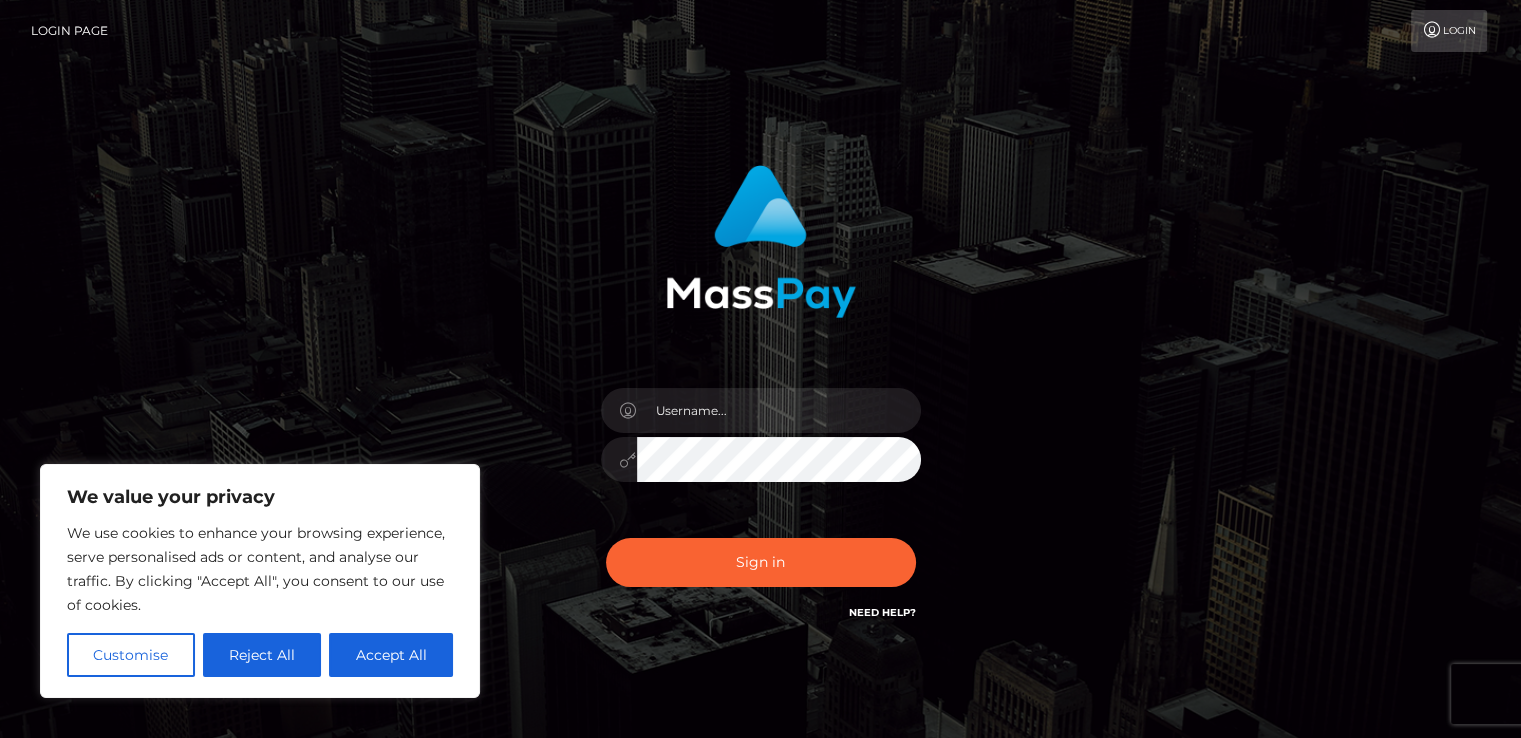 checkbox on "true" 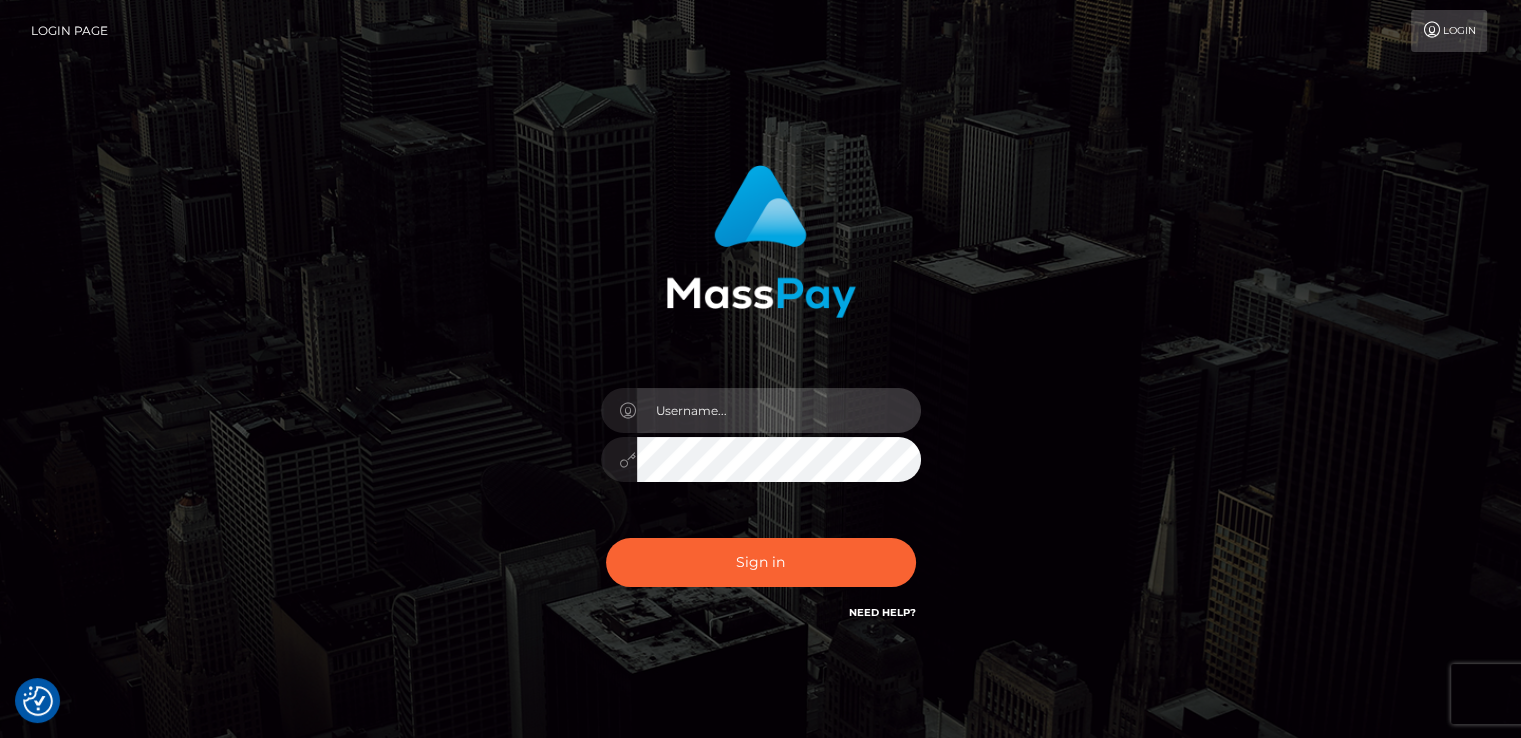 click at bounding box center (779, 410) 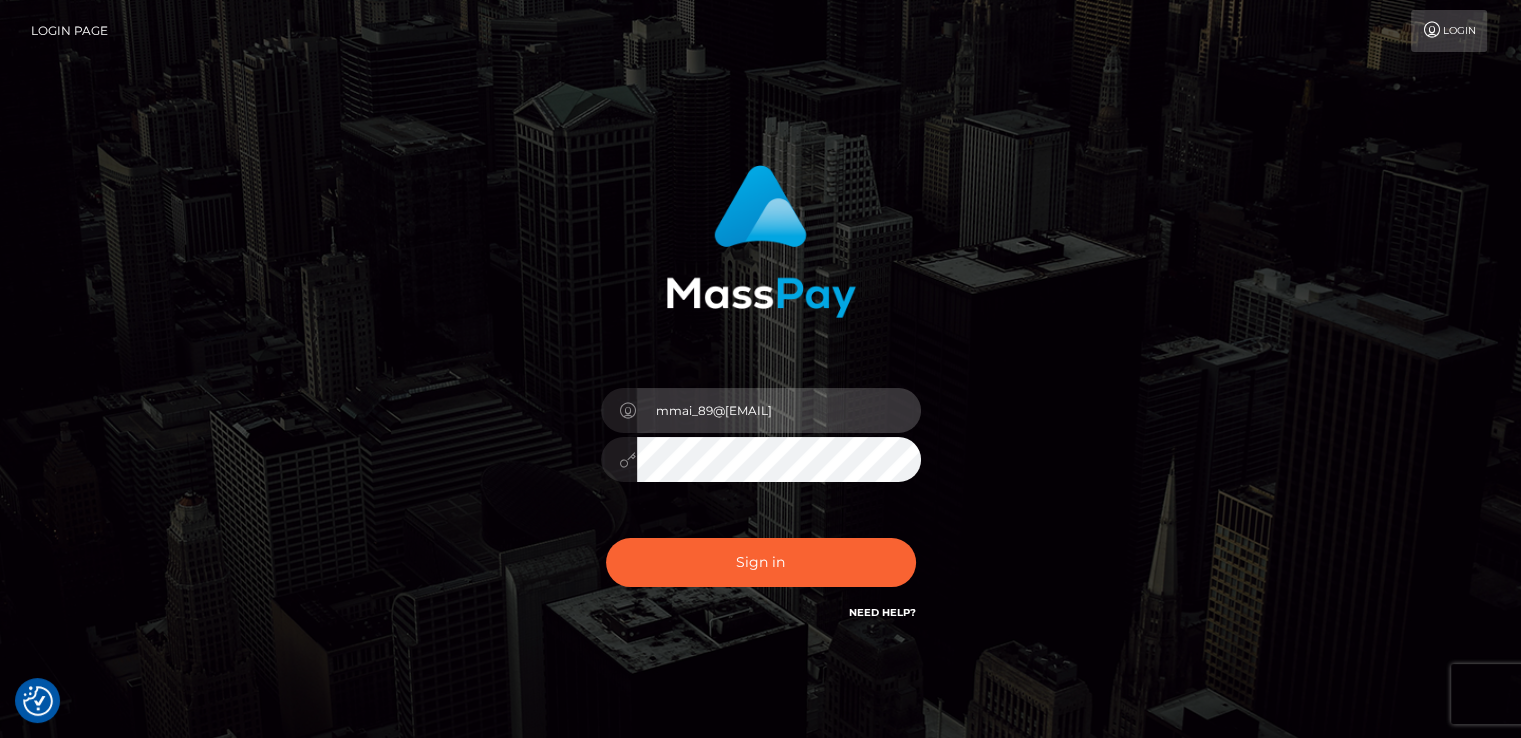 type on "mmai_89@yahoo.com" 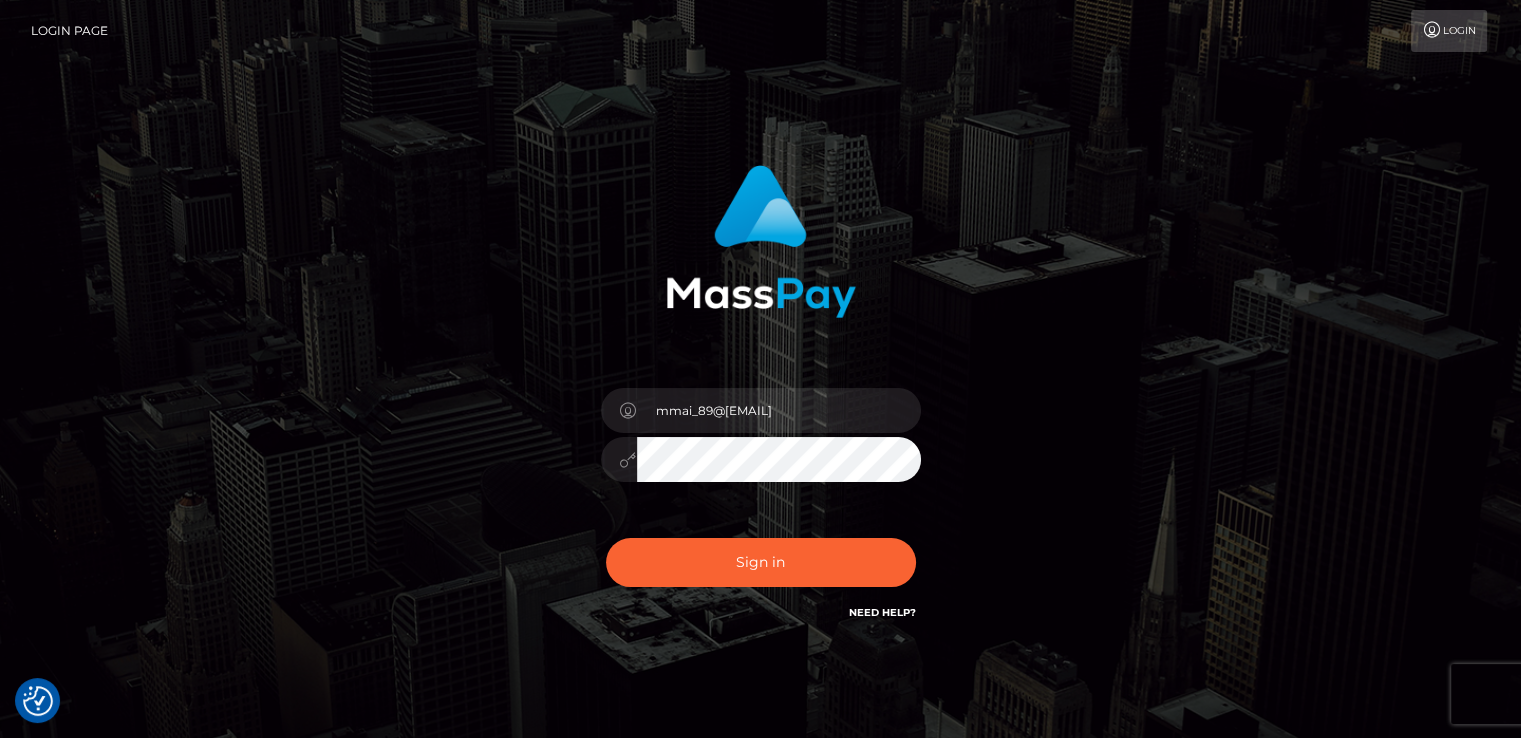 click on "Sign in" at bounding box center (761, 562) 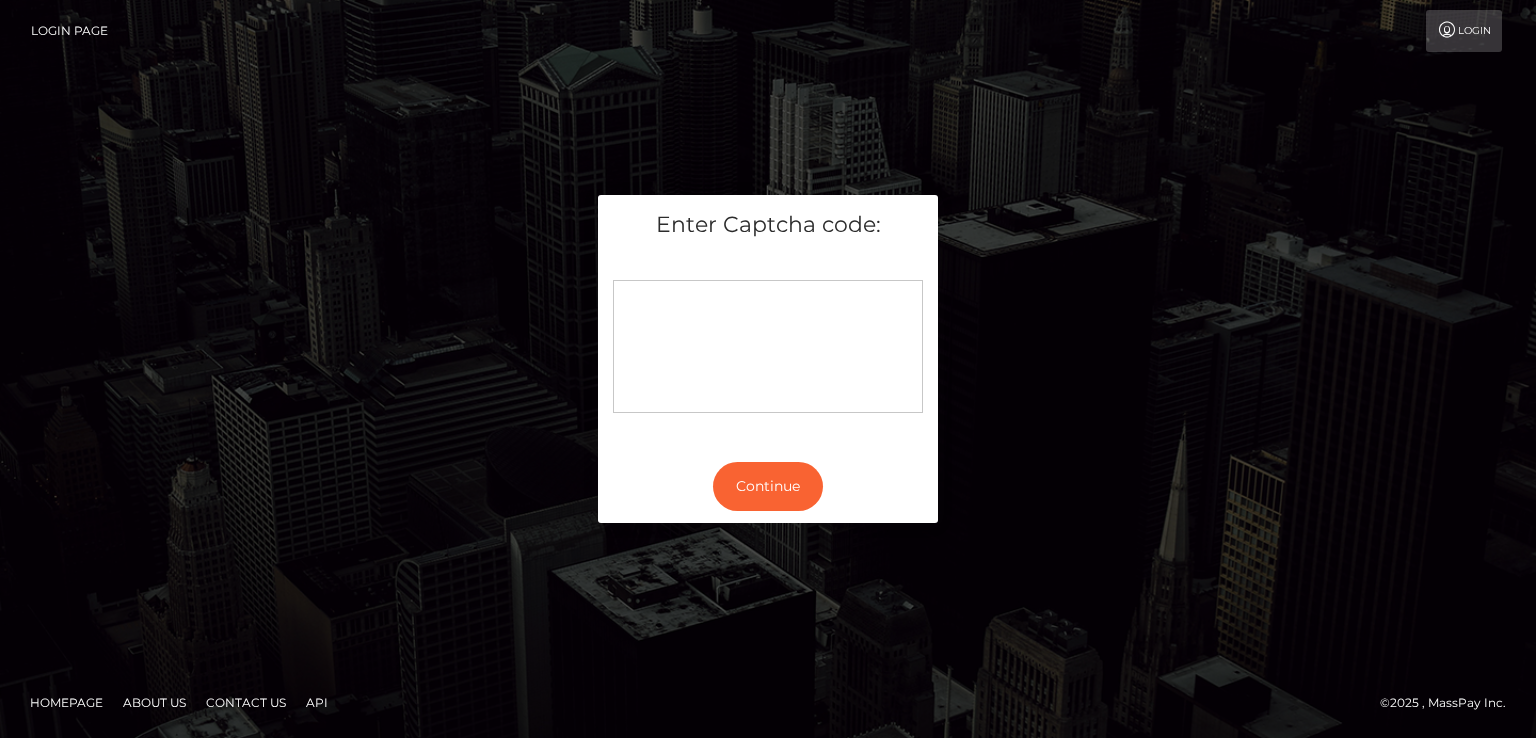 scroll, scrollTop: 0, scrollLeft: 0, axis: both 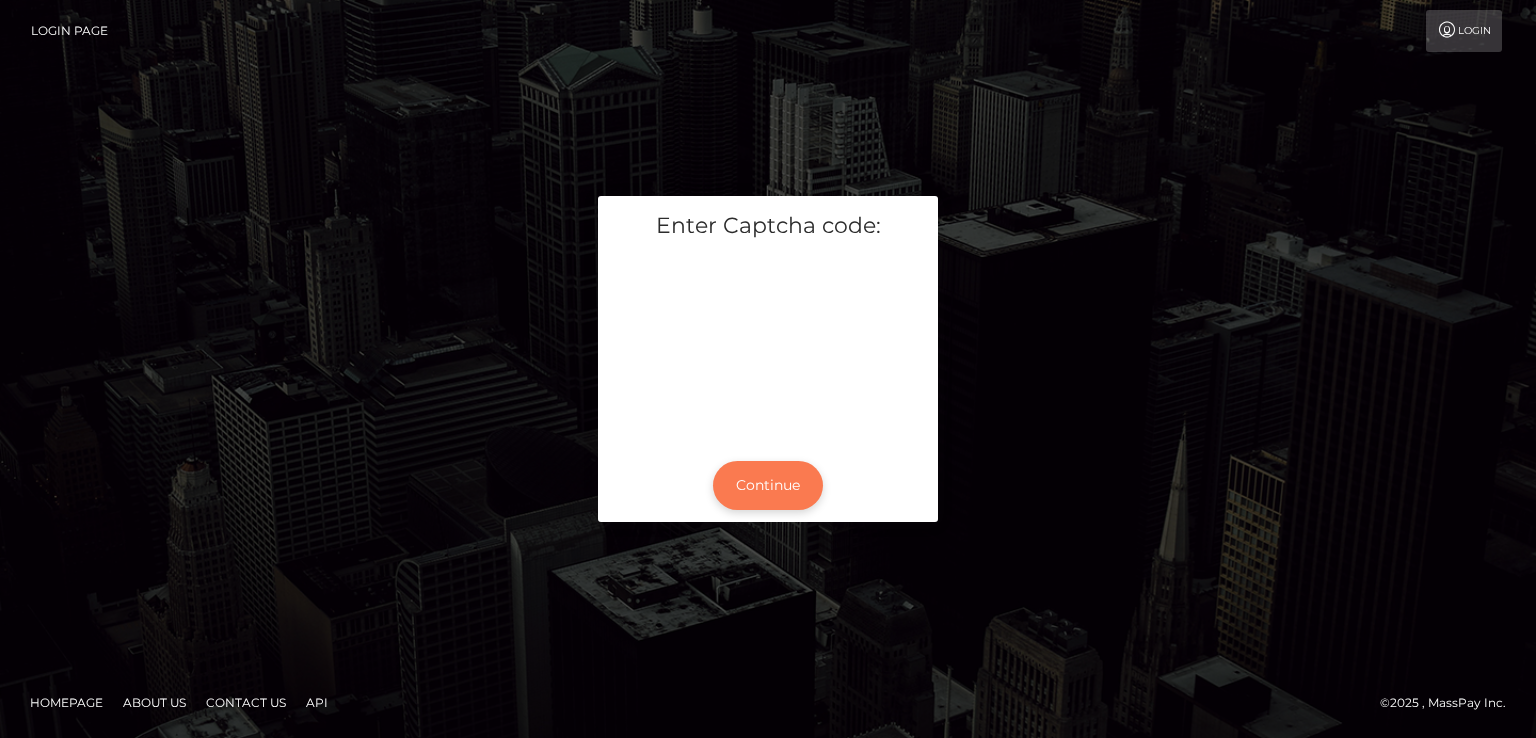 click on "Continue" at bounding box center (768, 485) 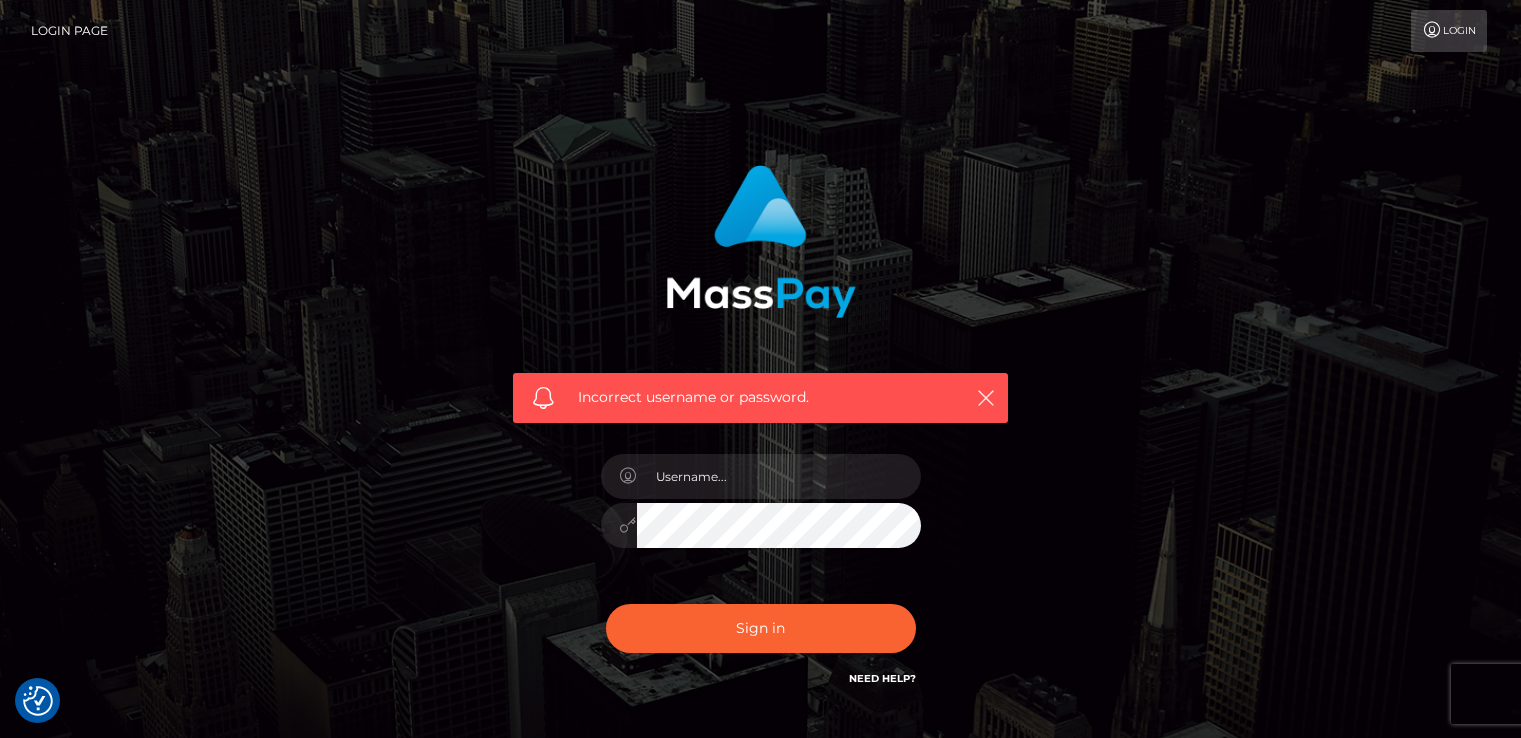 scroll, scrollTop: 0, scrollLeft: 0, axis: both 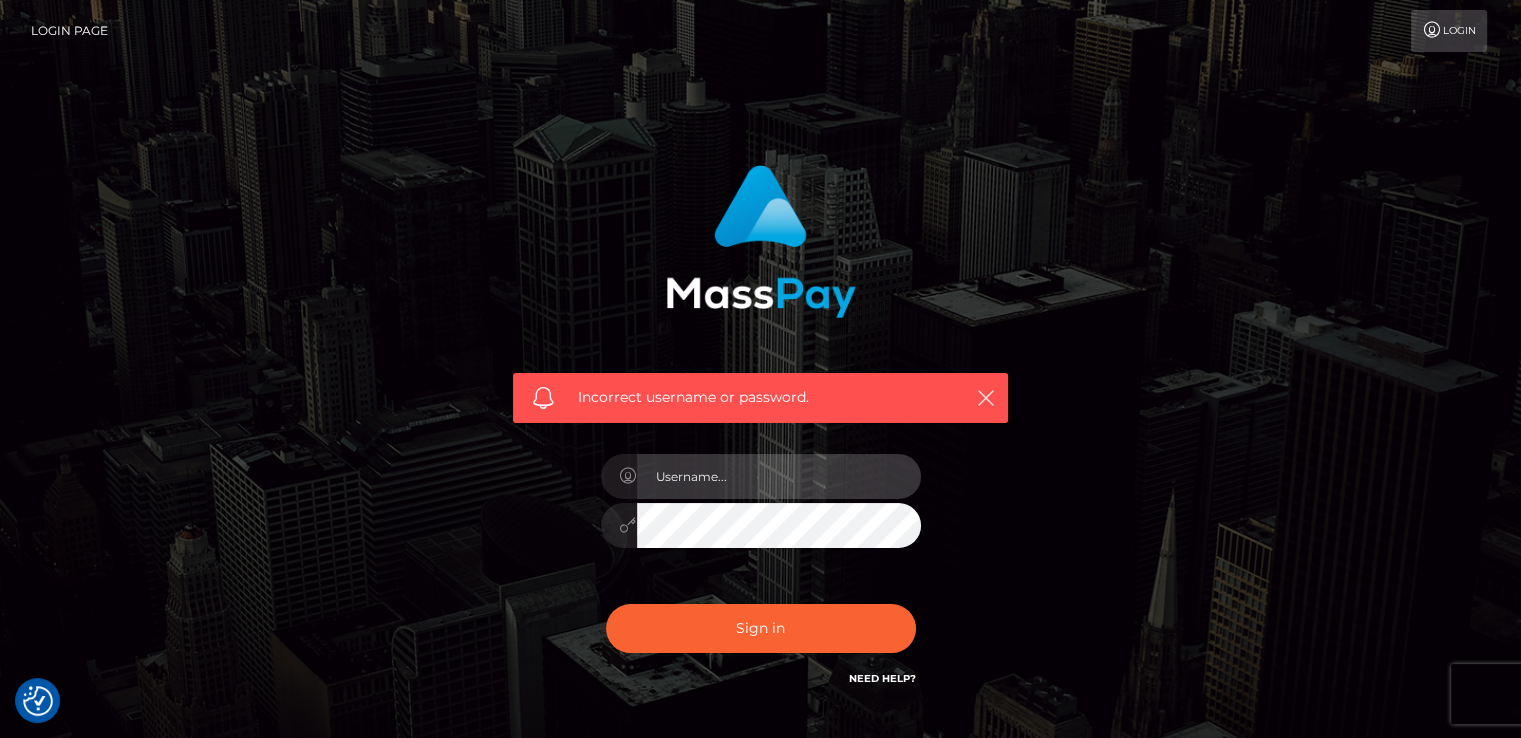 click at bounding box center (779, 476) 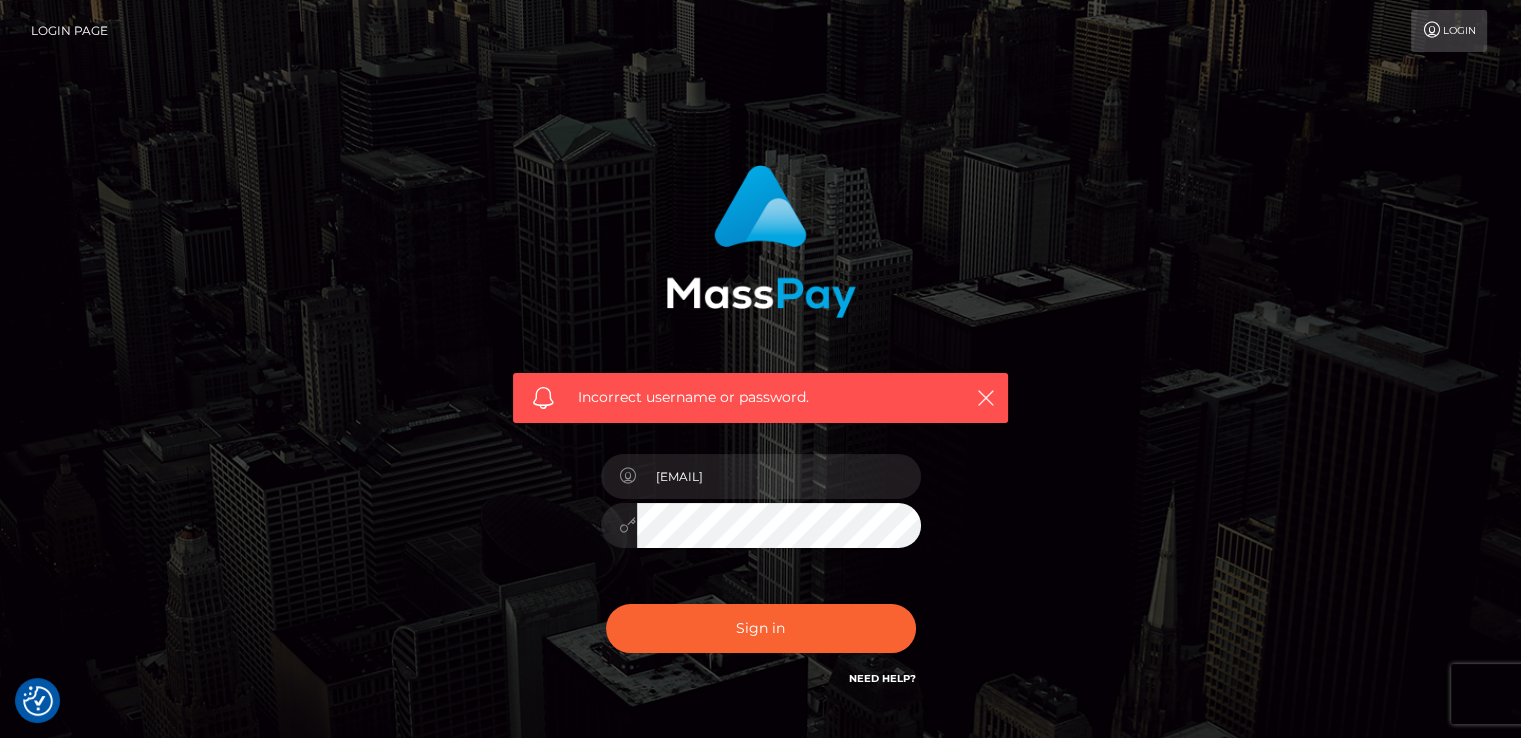 click on "Sign in" at bounding box center (761, 628) 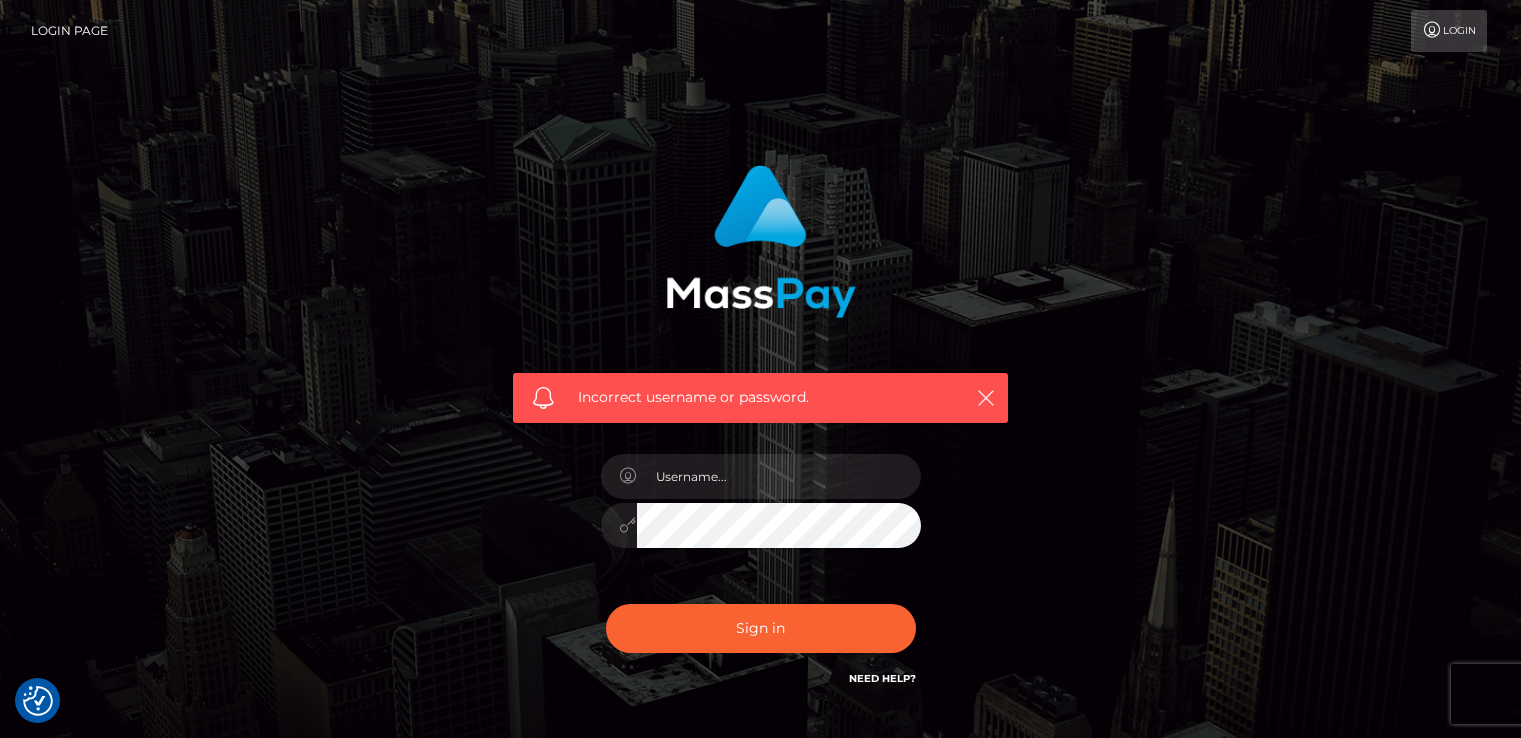 scroll, scrollTop: 0, scrollLeft: 0, axis: both 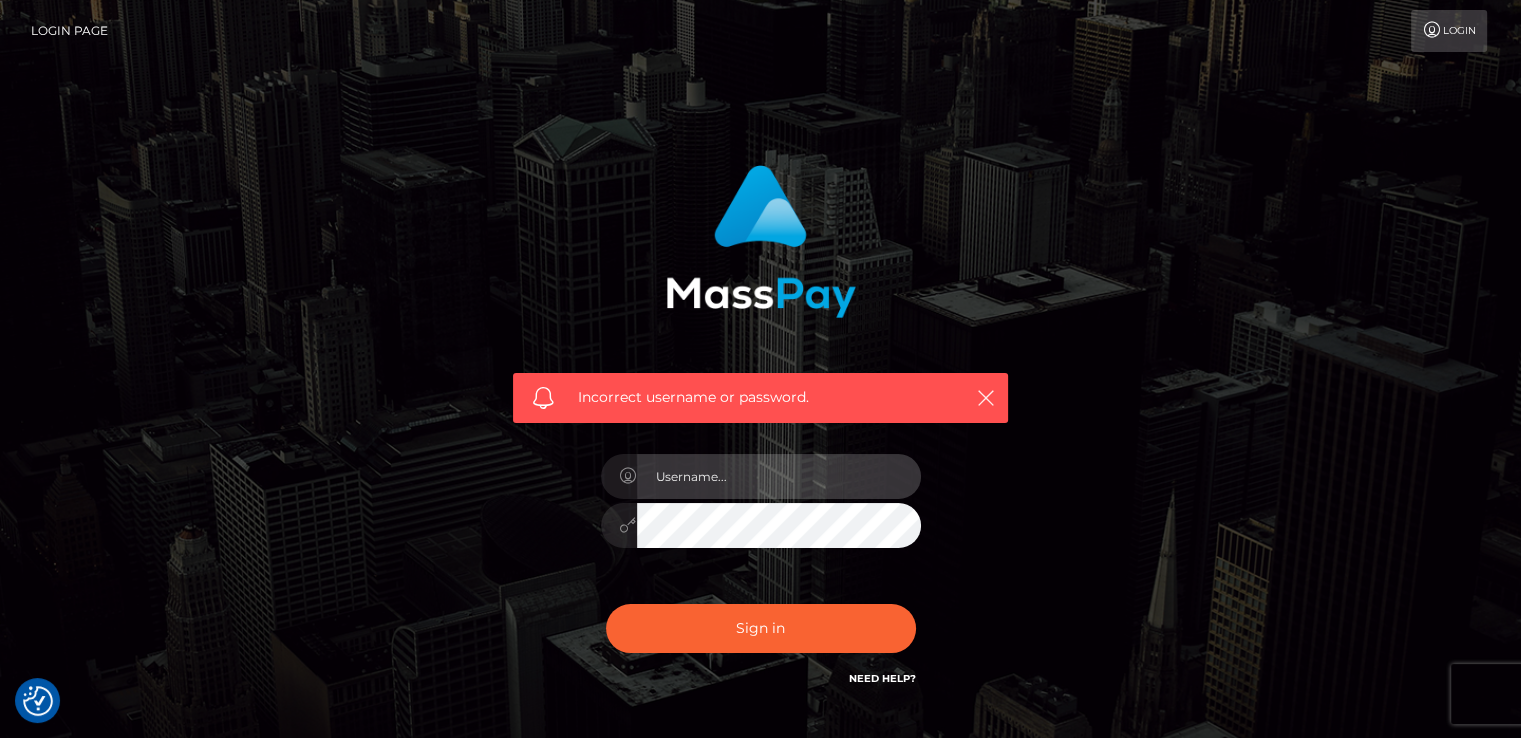 click at bounding box center [779, 476] 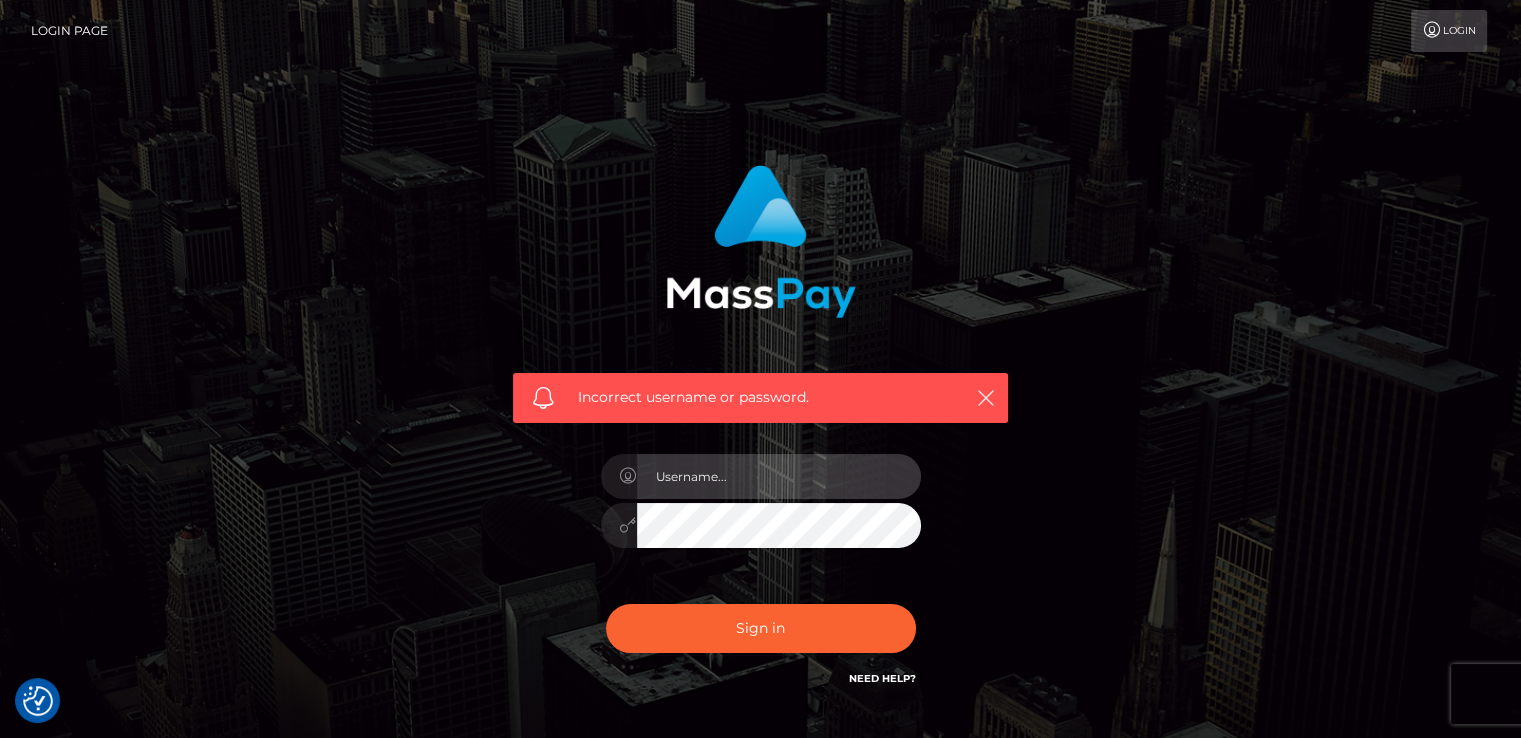 type on "mmai_89@yahoo.com" 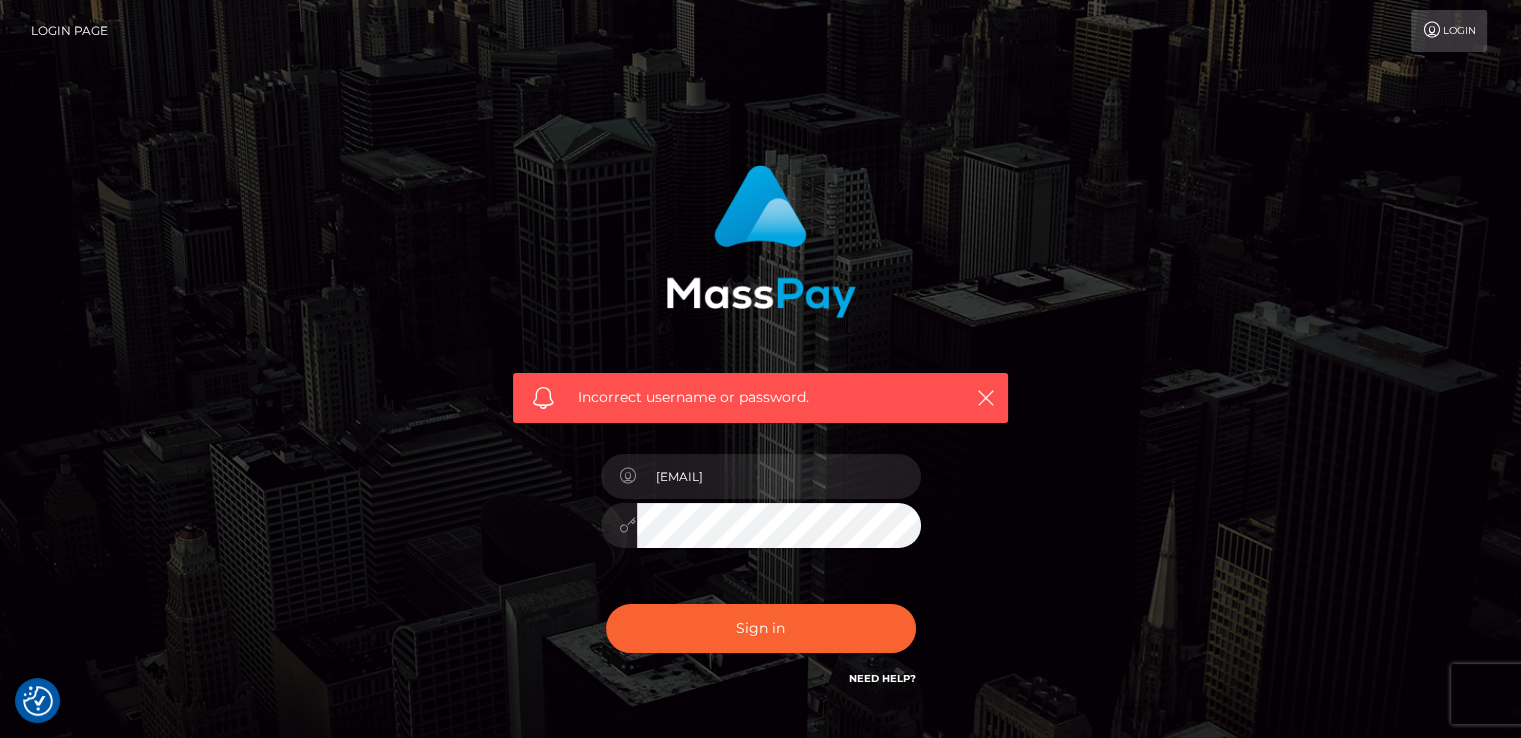 click on "Sign in" at bounding box center [761, 628] 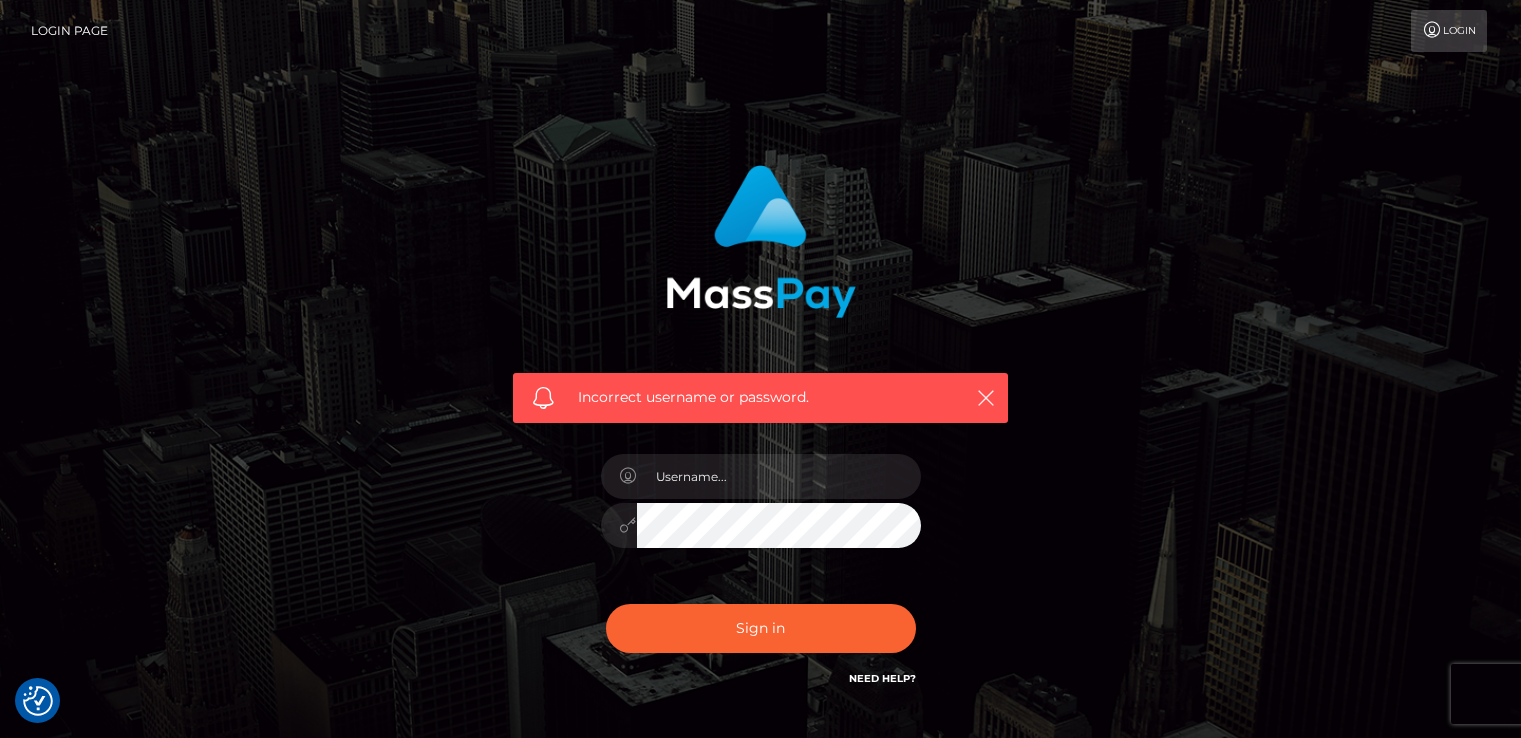 scroll, scrollTop: 0, scrollLeft: 0, axis: both 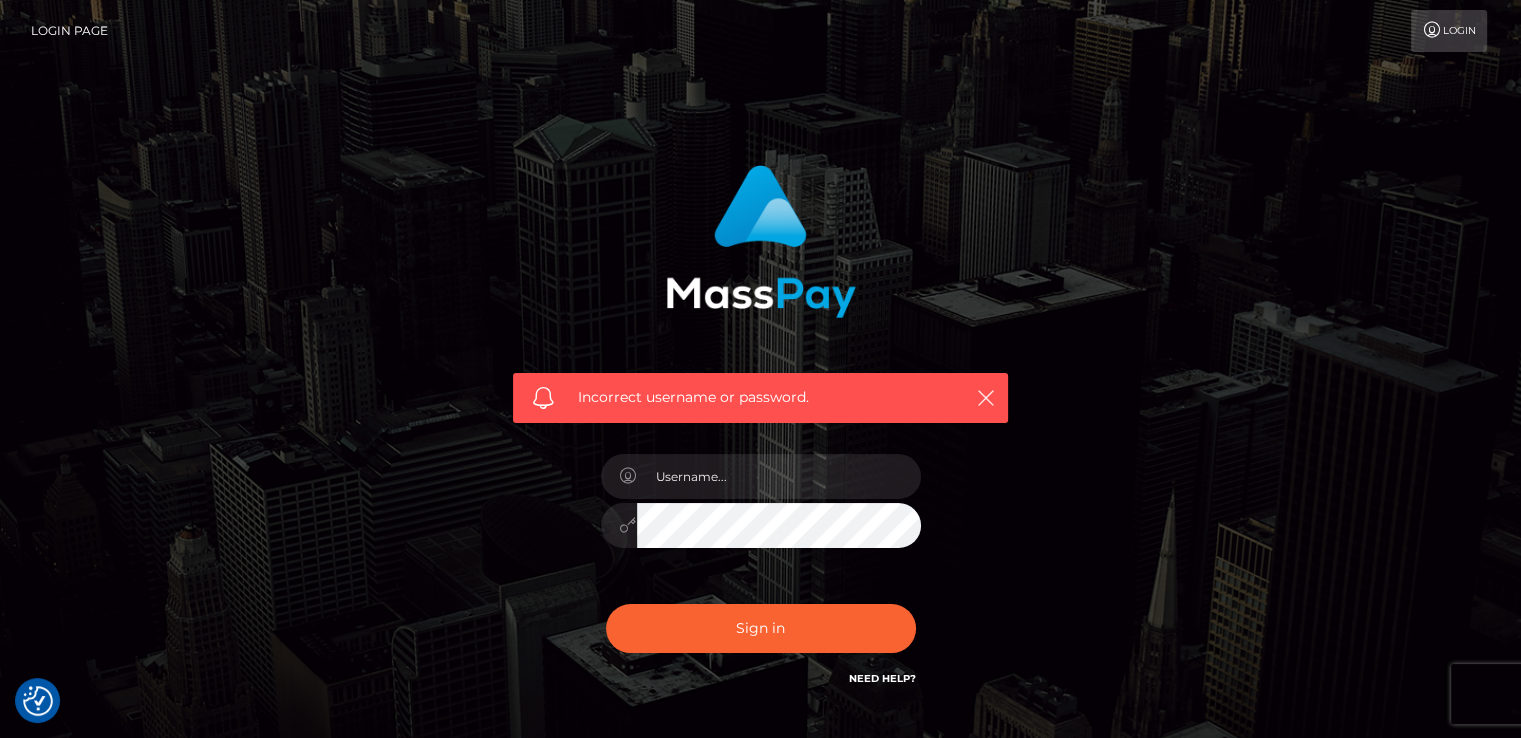 click on "Sign in" at bounding box center (761, 628) 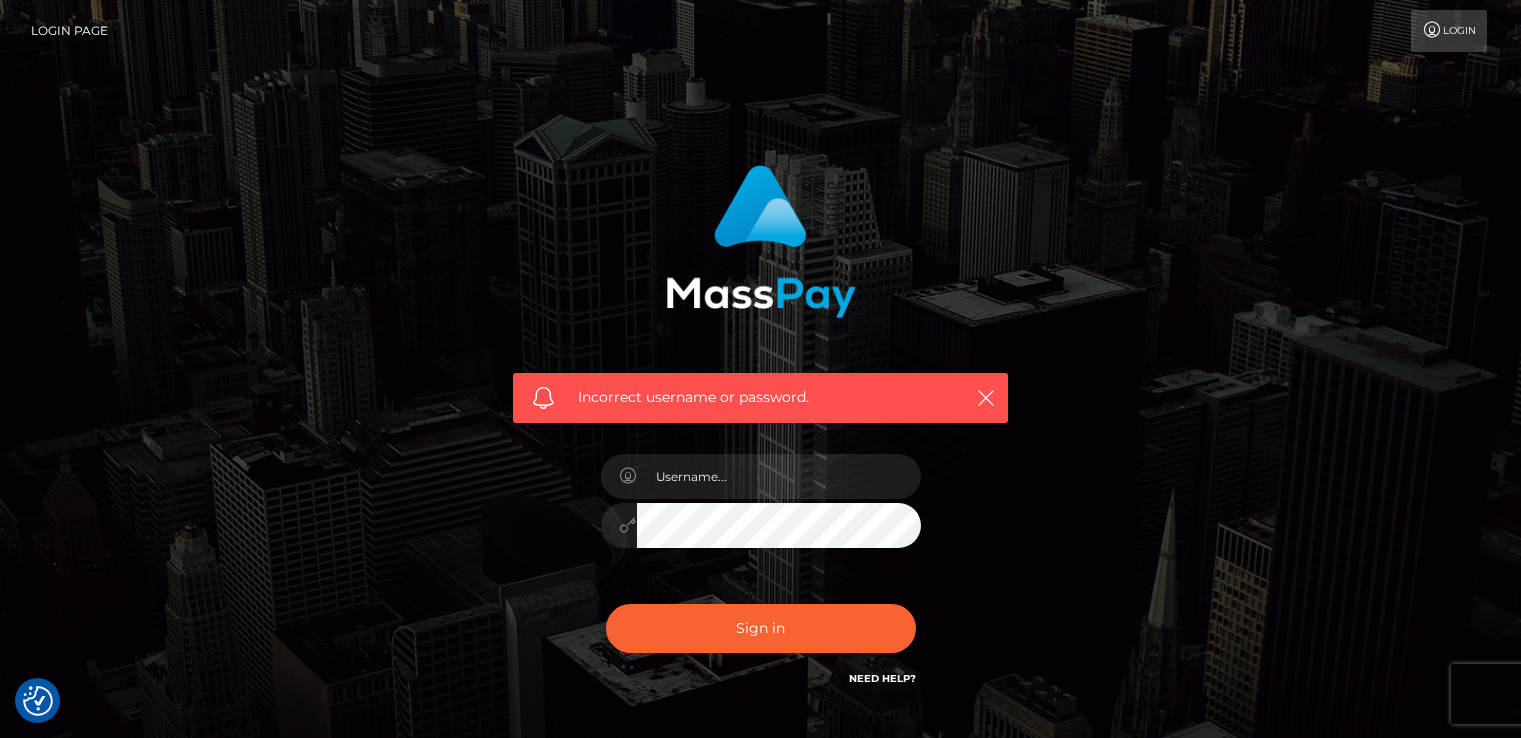 scroll, scrollTop: 0, scrollLeft: 0, axis: both 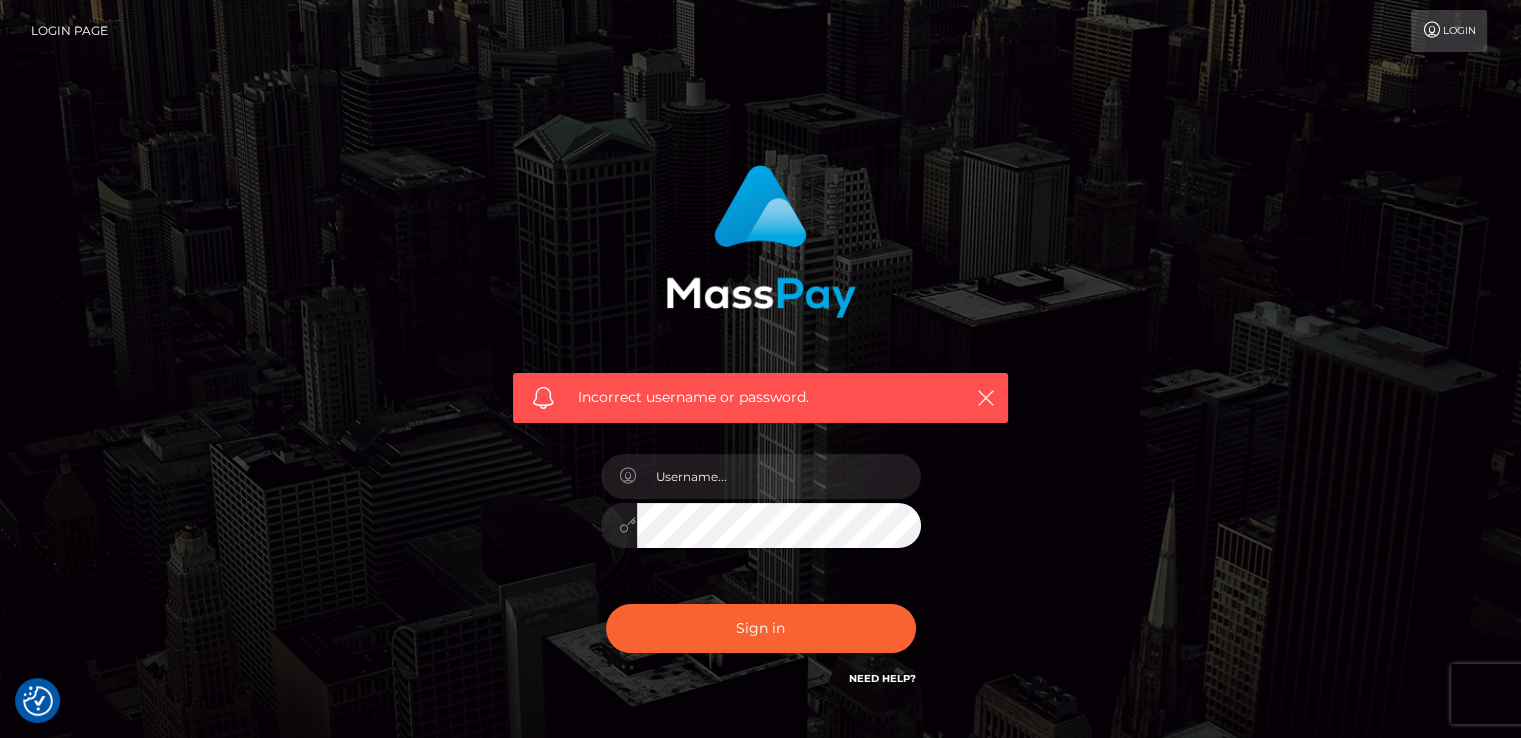 click on "Need
Help?" at bounding box center (882, 678) 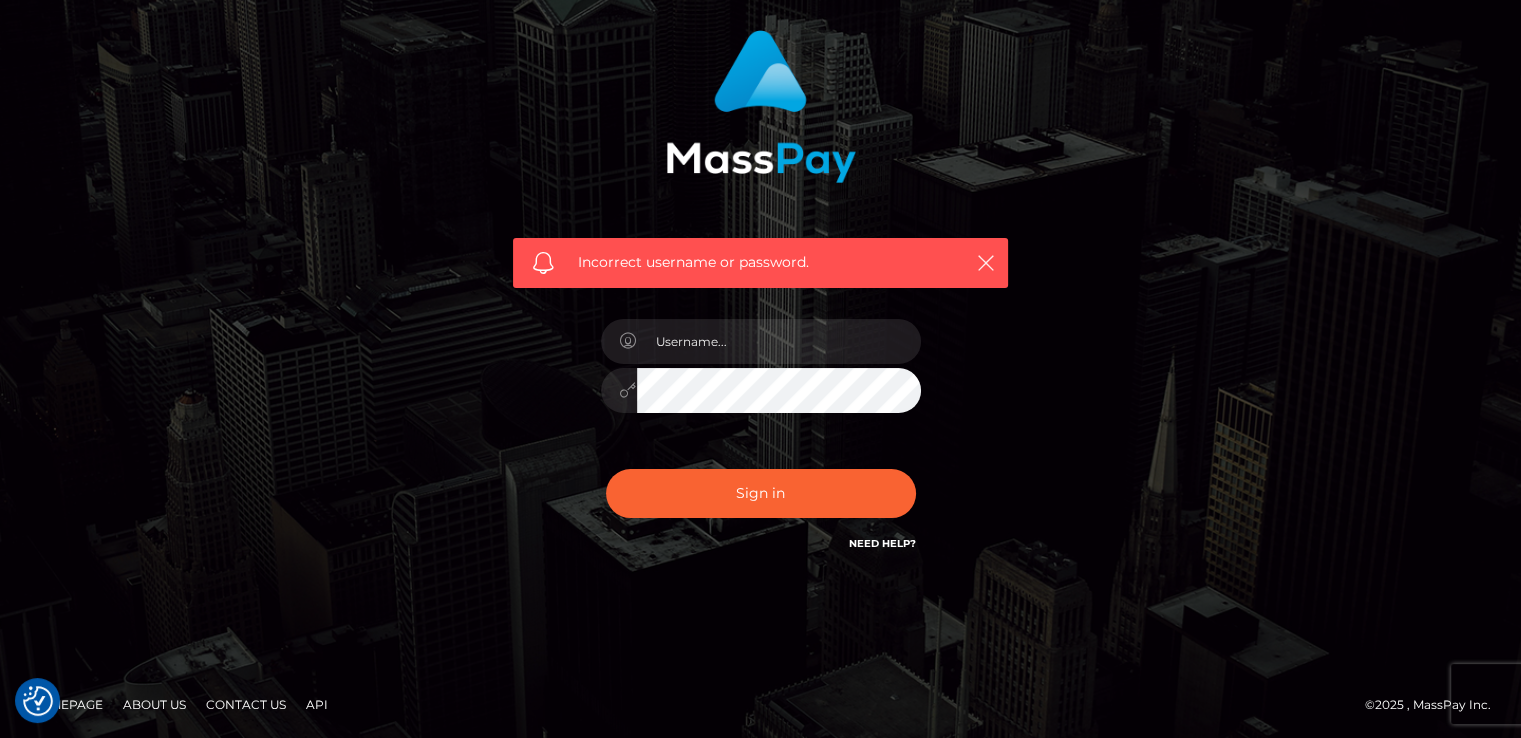 scroll, scrollTop: 136, scrollLeft: 0, axis: vertical 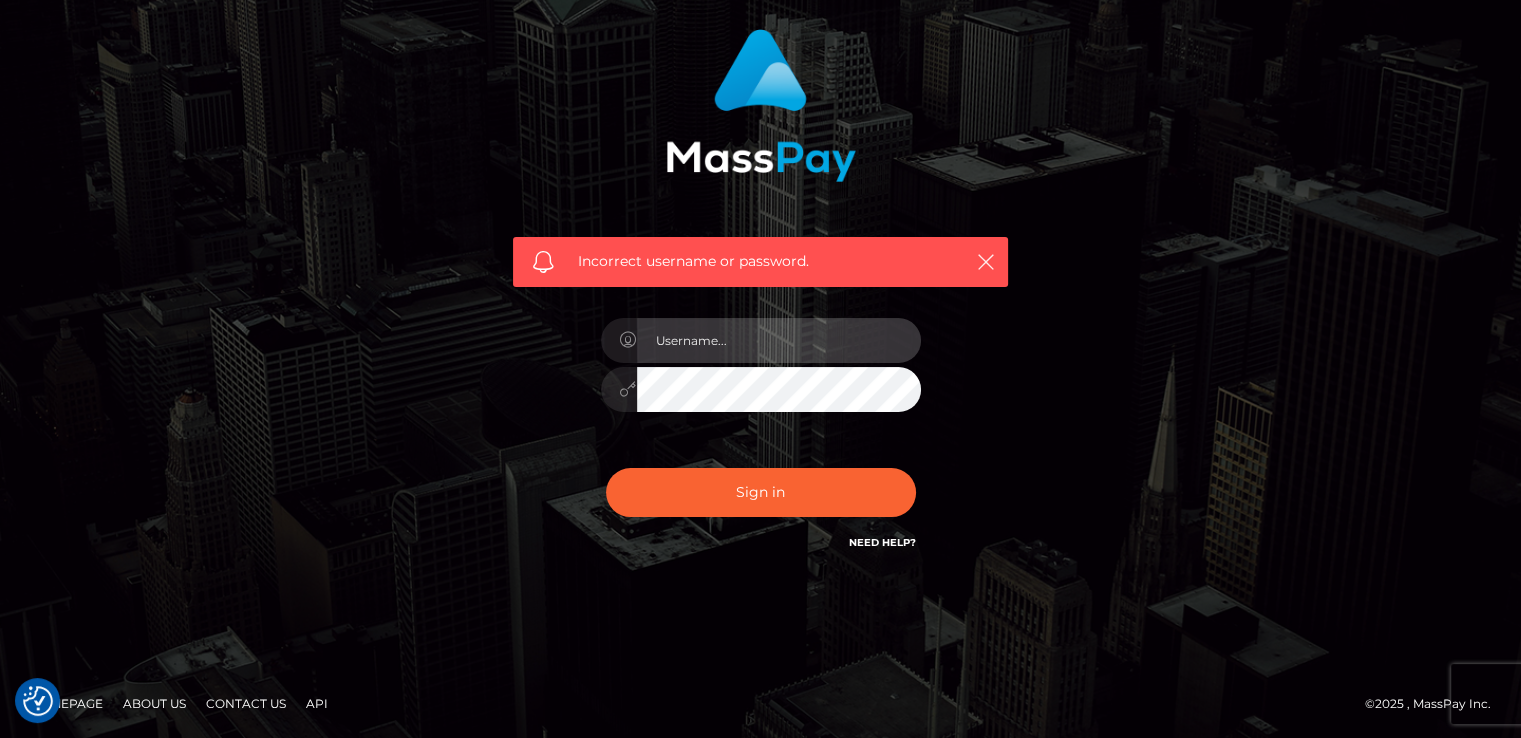 click at bounding box center (779, 340) 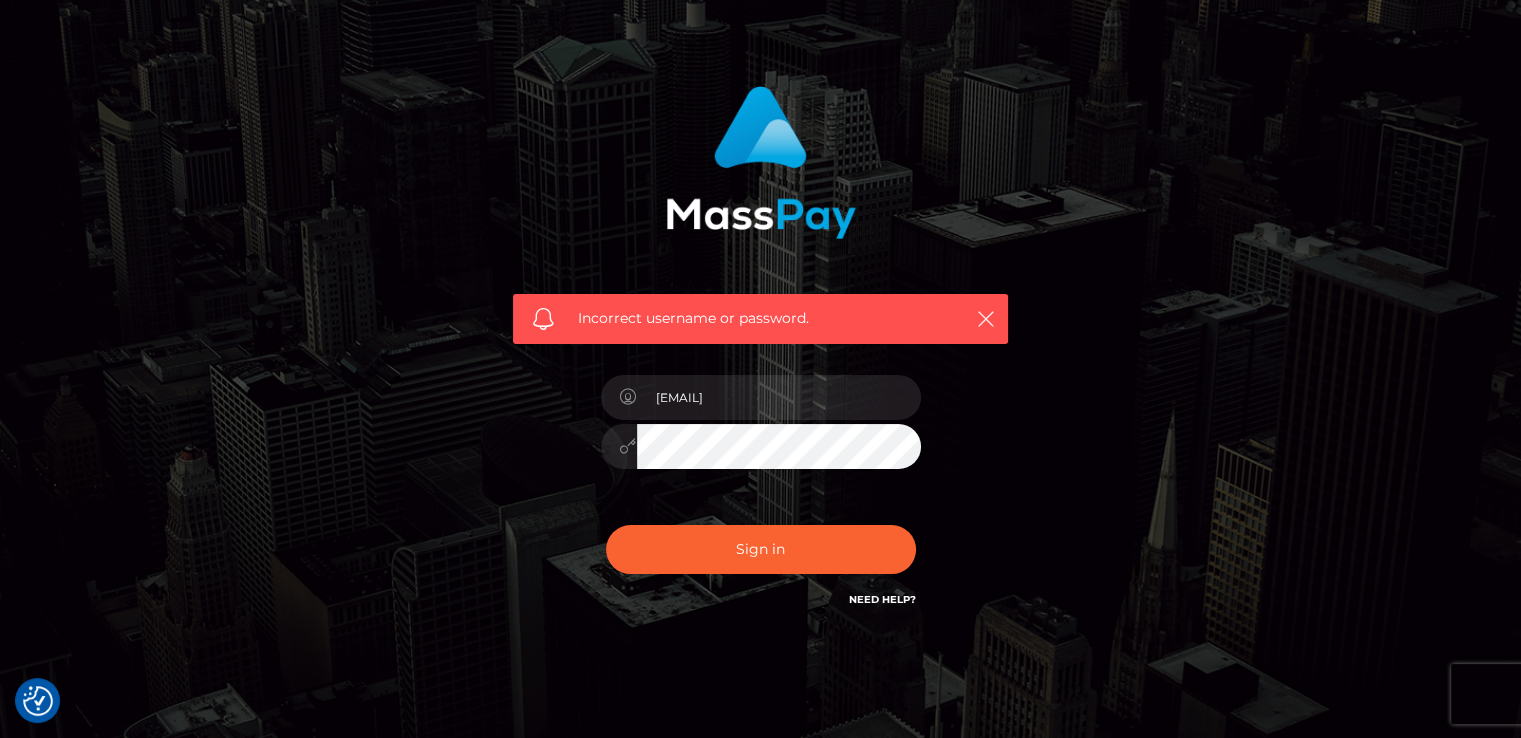 scroll, scrollTop: 0, scrollLeft: 0, axis: both 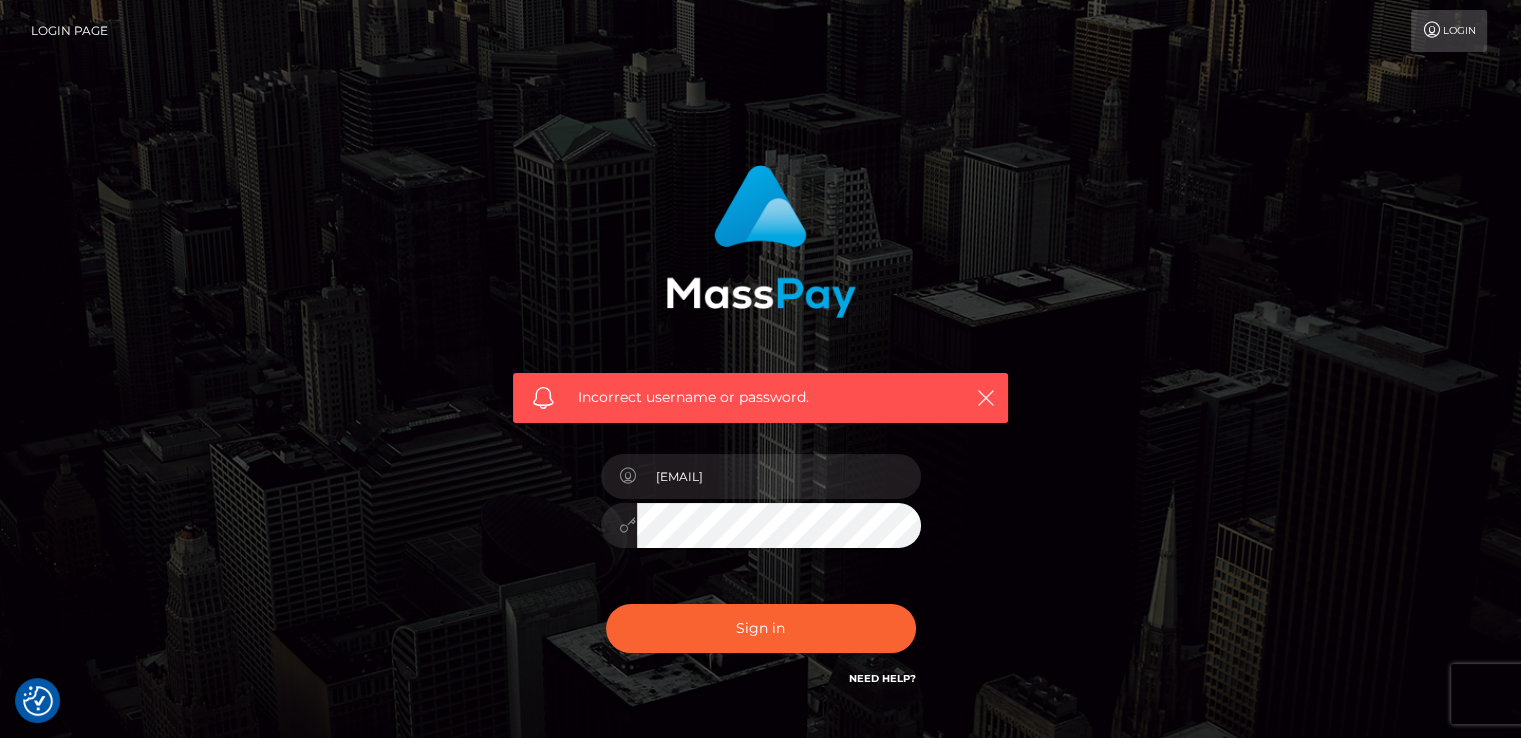 click at bounding box center [628, 525] 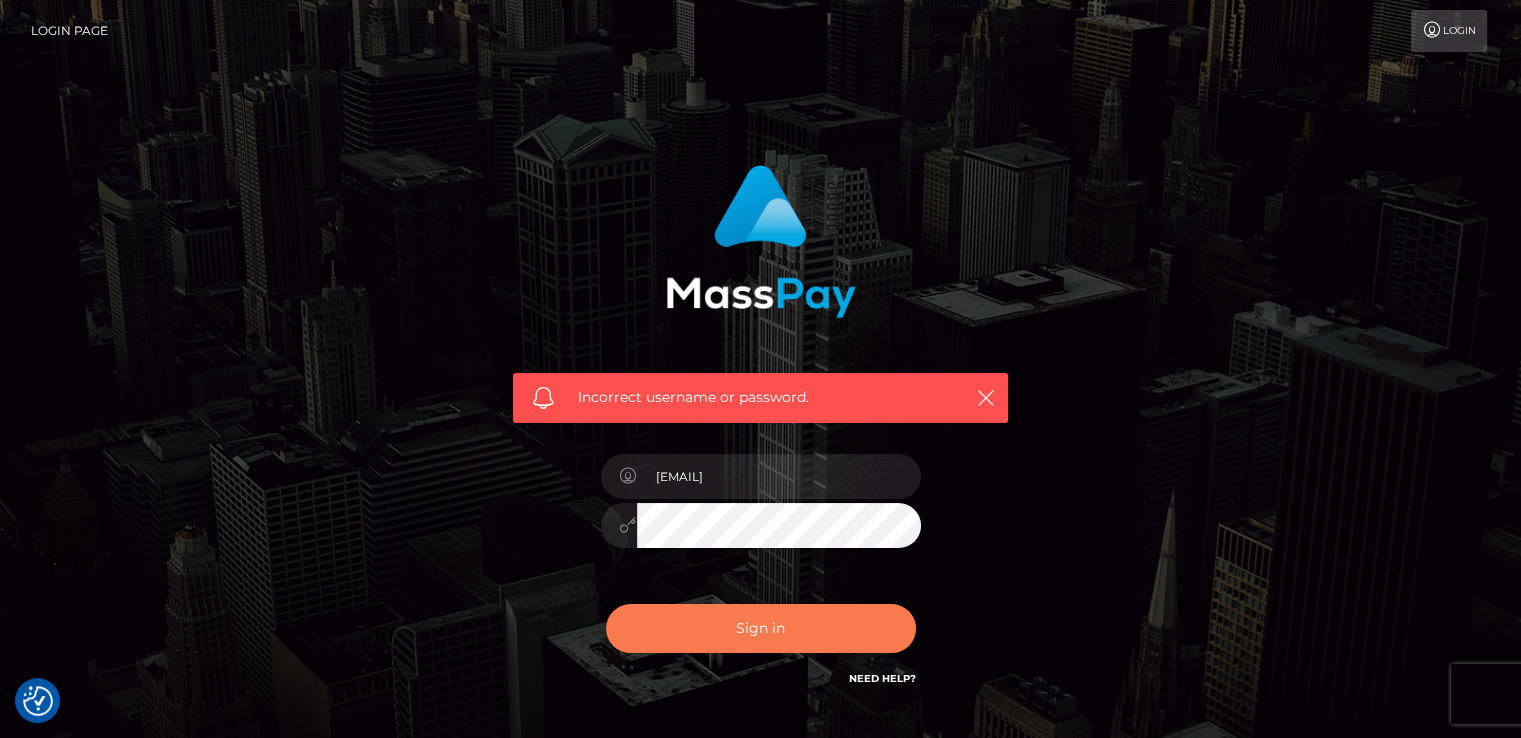 click on "Sign in" at bounding box center [761, 628] 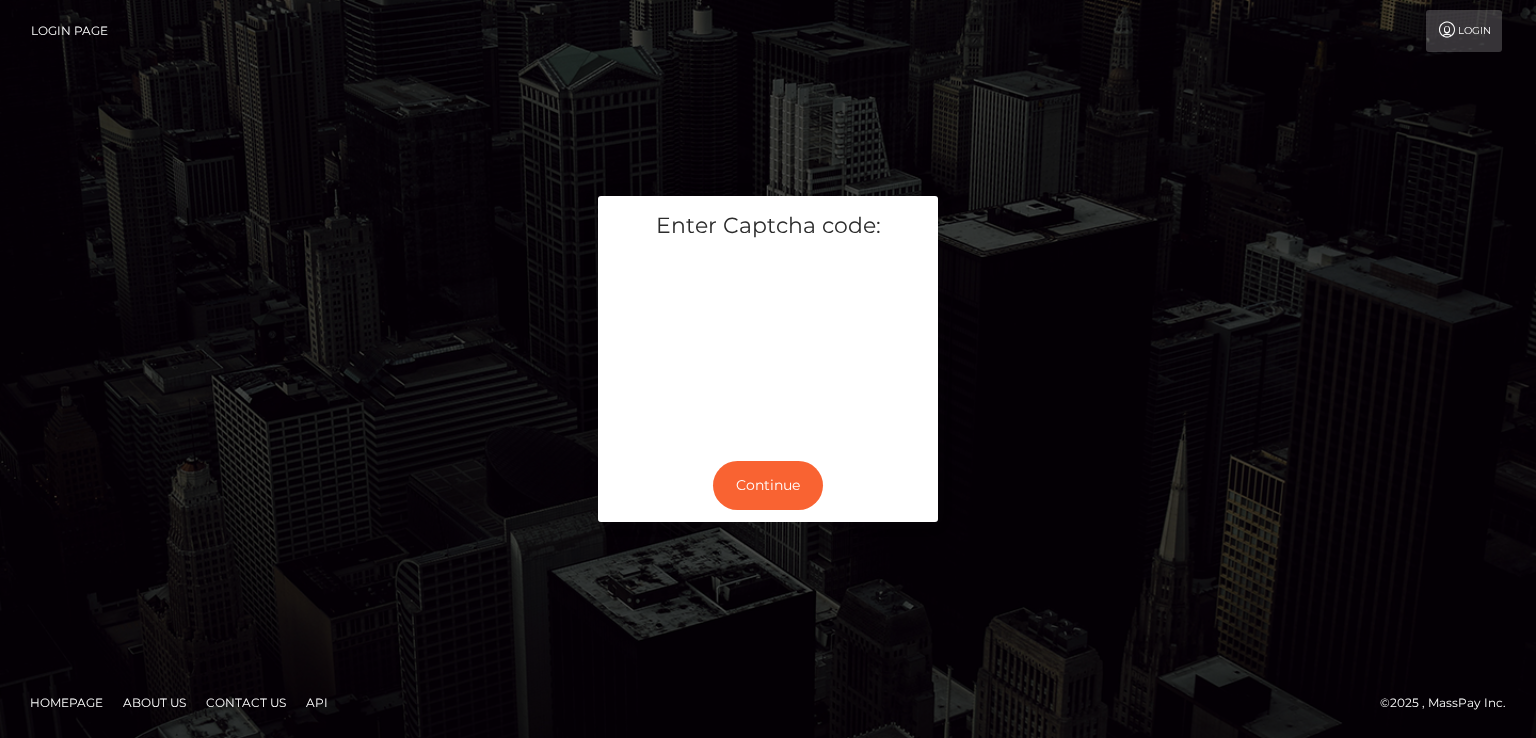 scroll, scrollTop: 0, scrollLeft: 0, axis: both 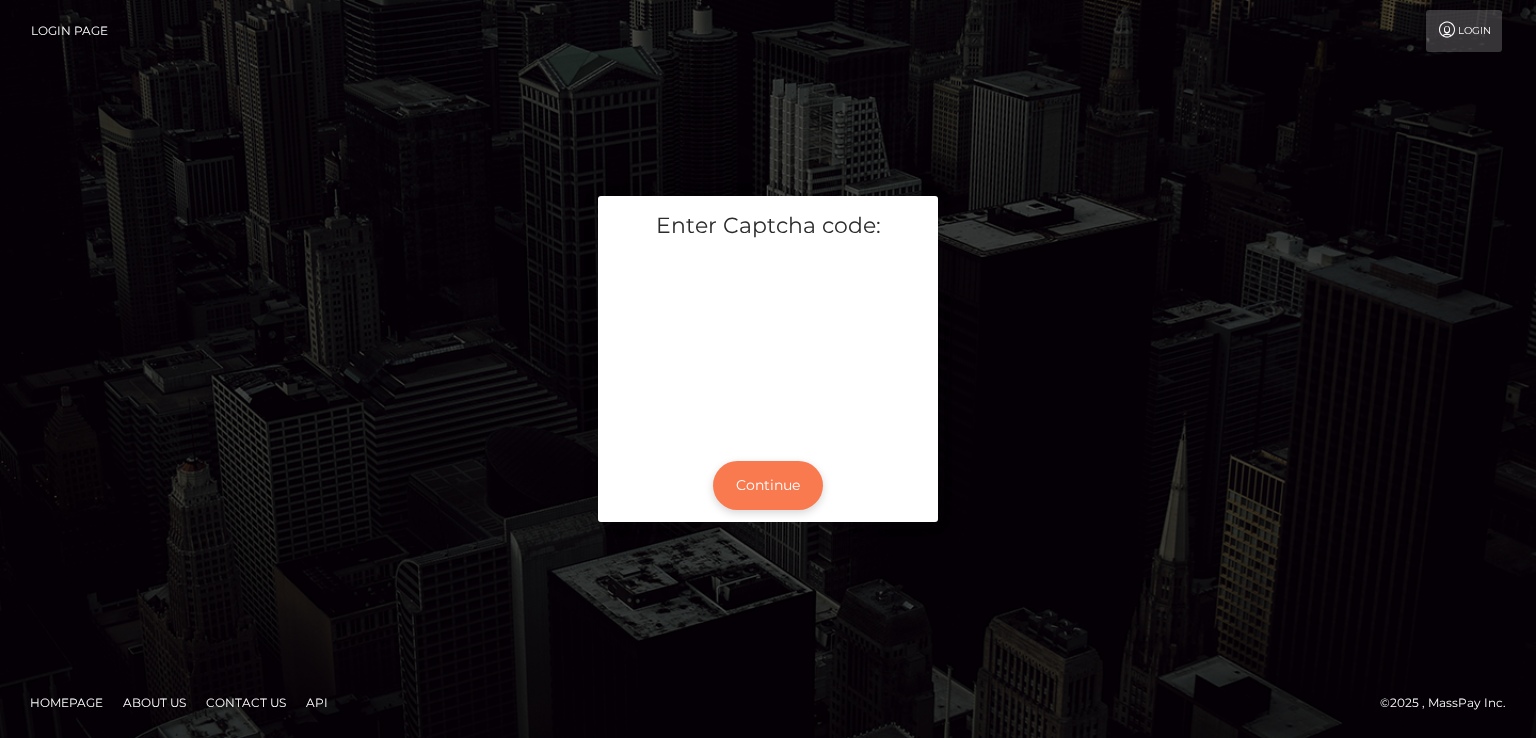 click on "Continue" at bounding box center (768, 485) 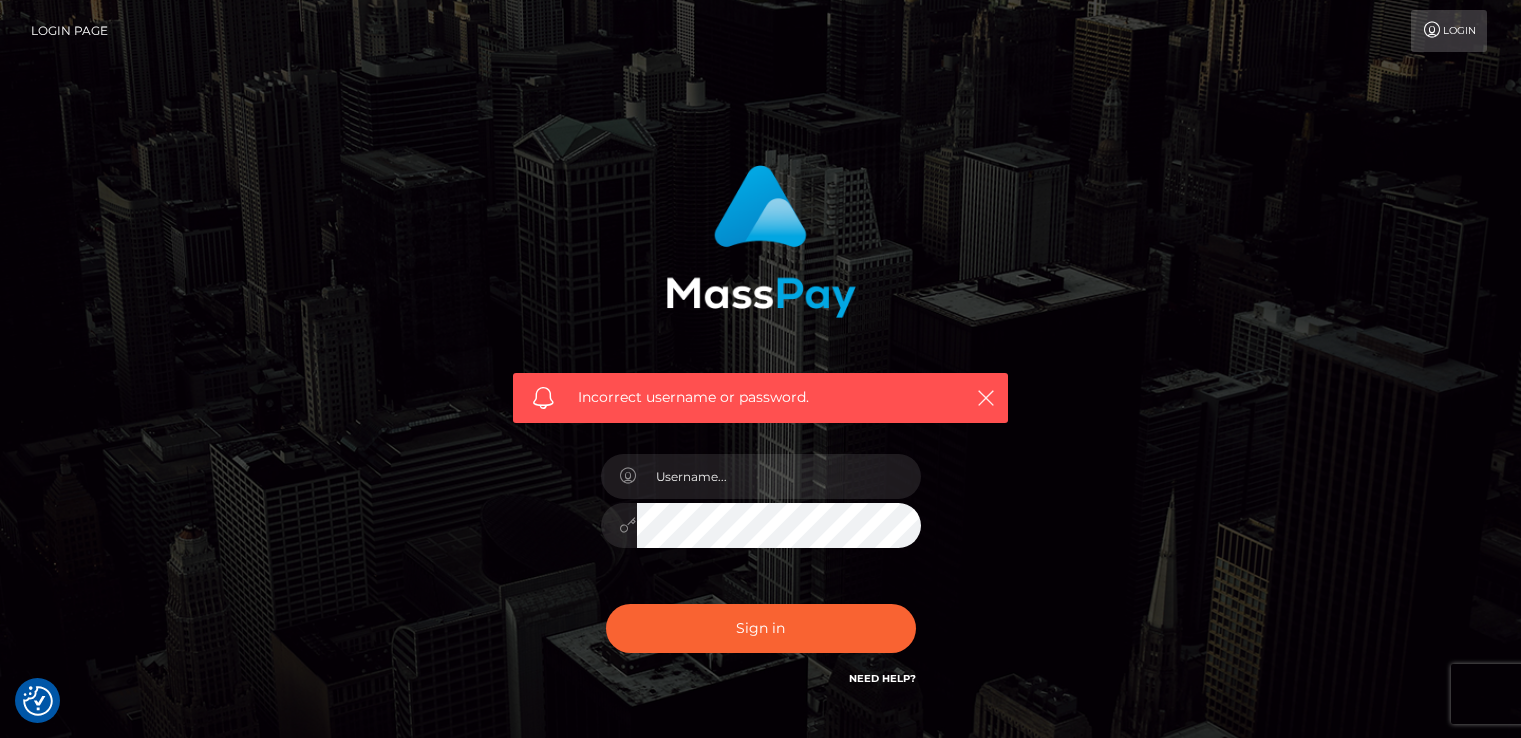 scroll, scrollTop: 0, scrollLeft: 0, axis: both 